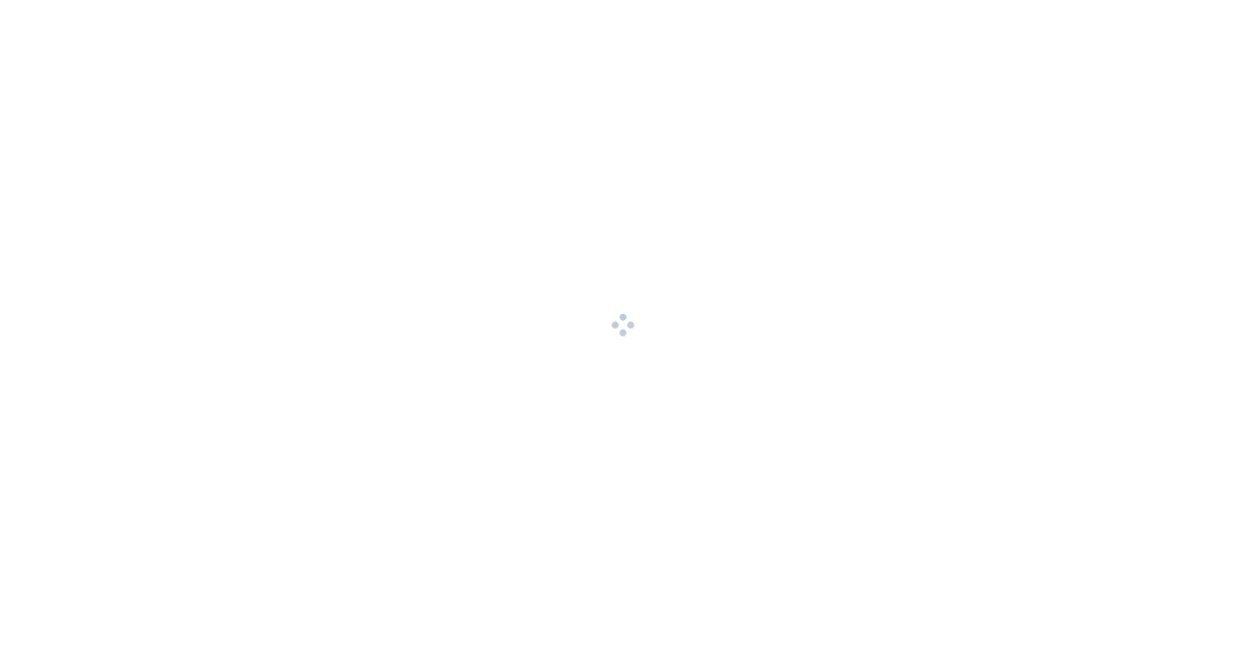 scroll, scrollTop: 0, scrollLeft: 0, axis: both 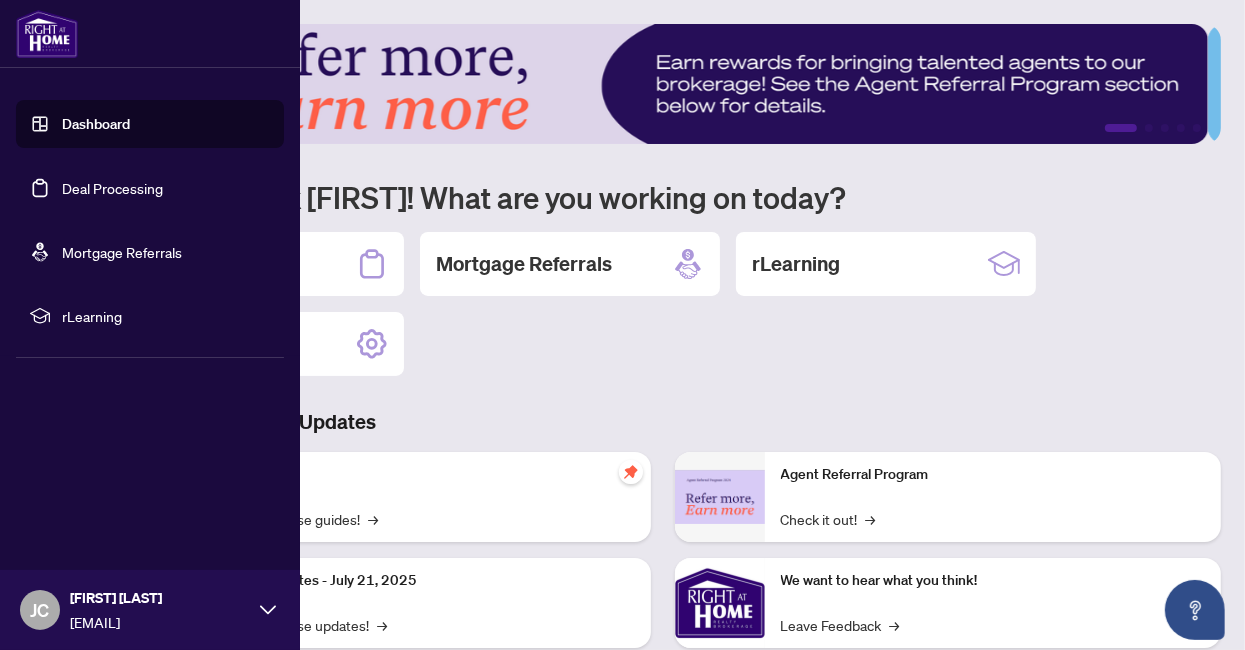 click on "Mortgage Referrals" at bounding box center (122, 252) 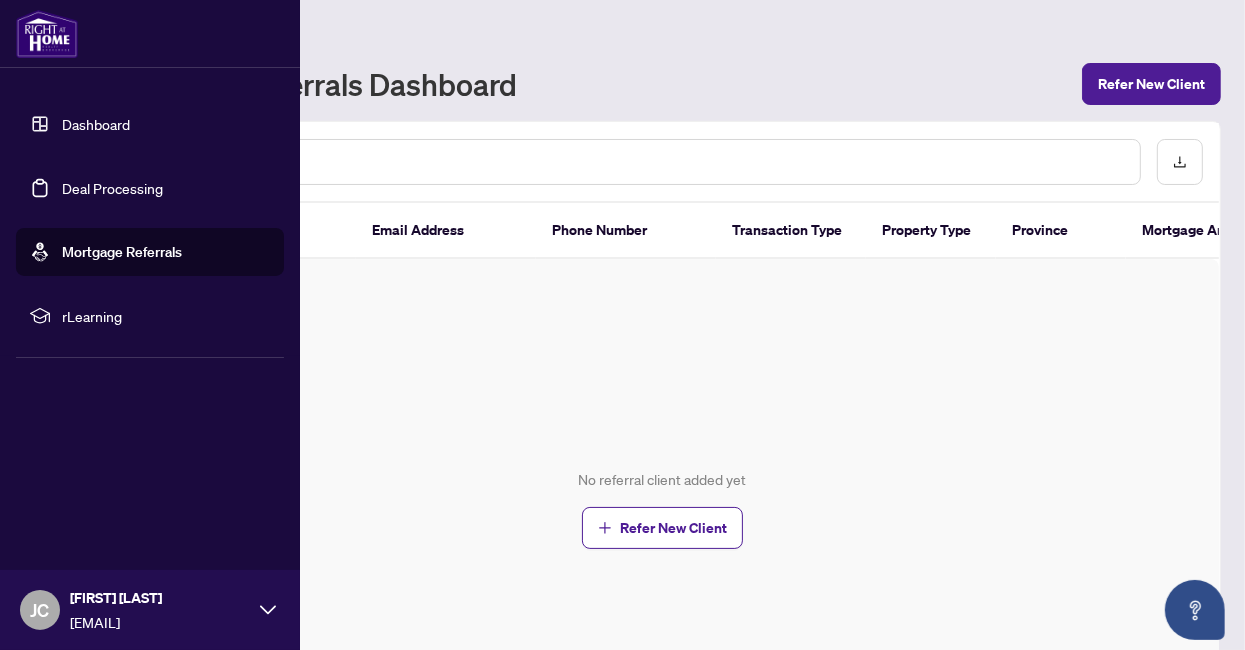 click on "Dashboard" at bounding box center (96, 124) 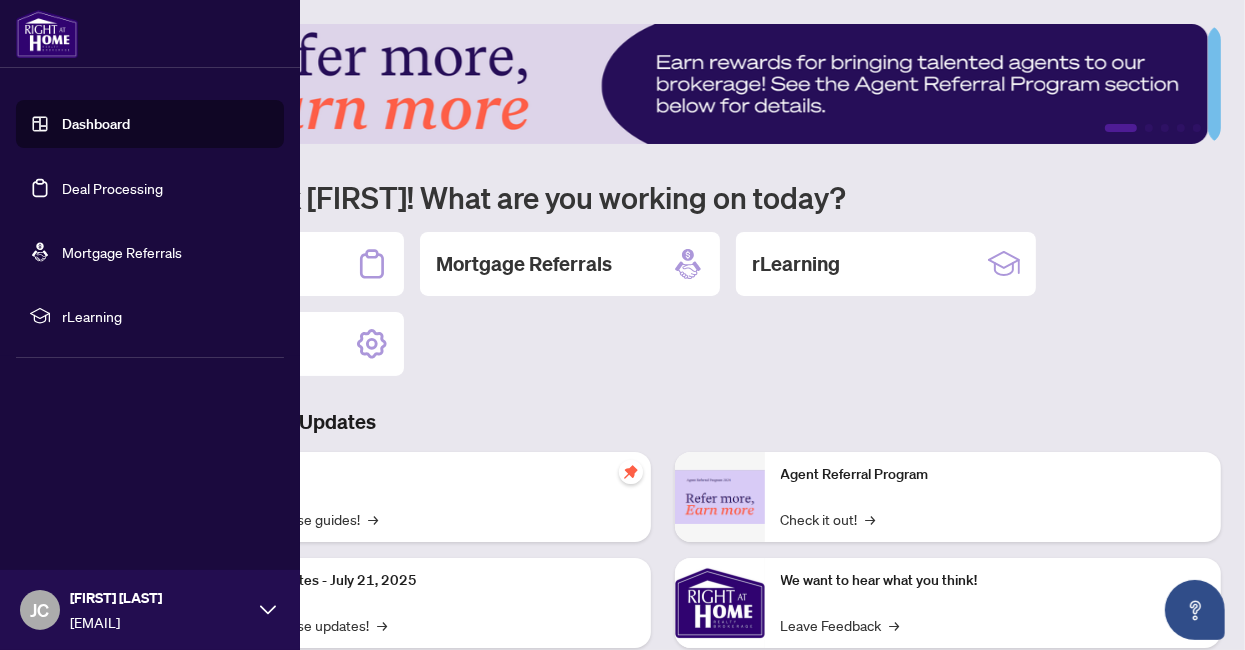 click on "Dashboard" at bounding box center (96, 124) 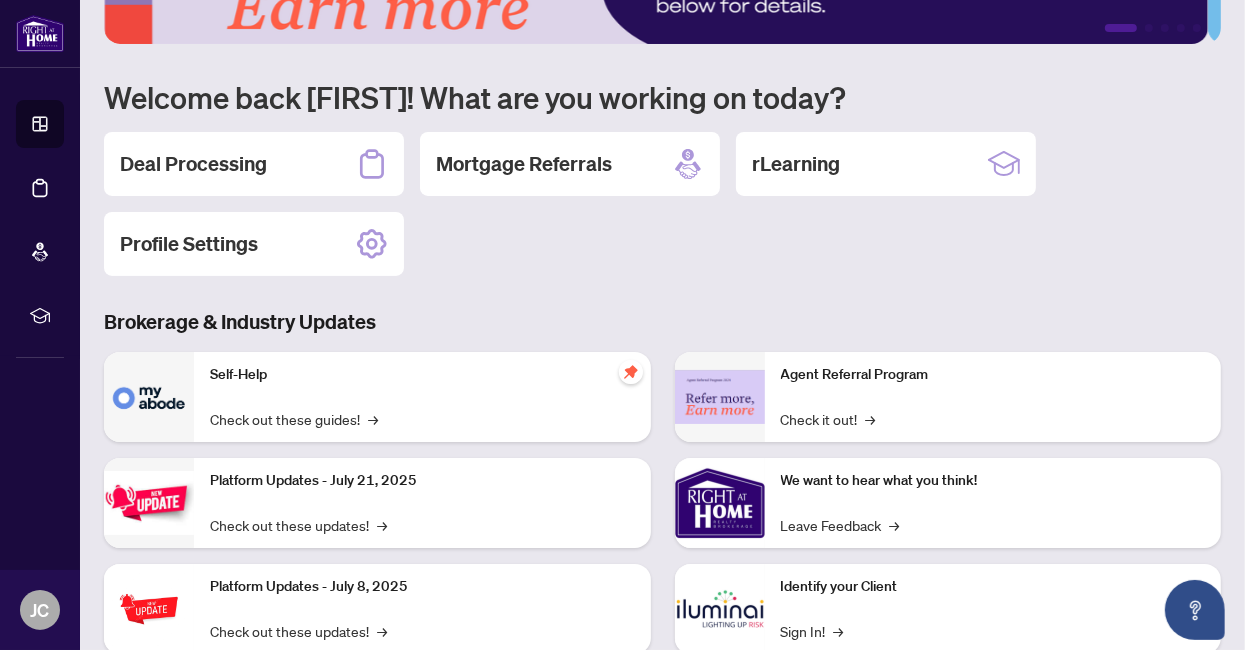 scroll, scrollTop: 0, scrollLeft: 0, axis: both 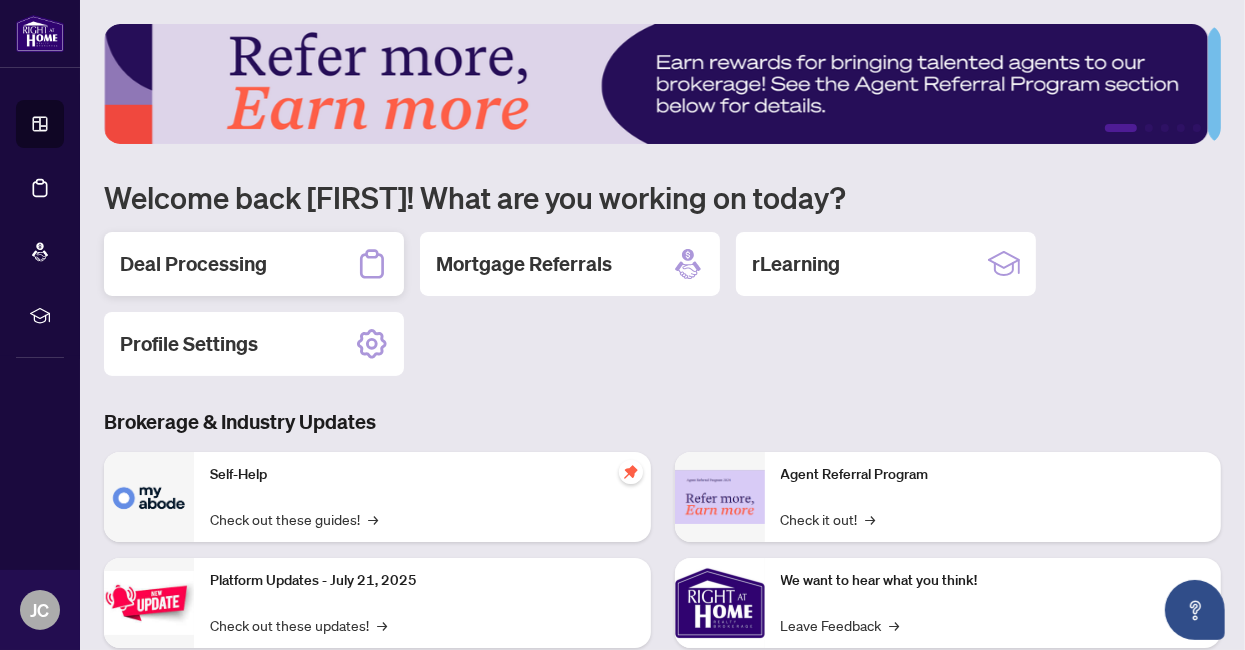 click on "Deal Processing" at bounding box center (193, 264) 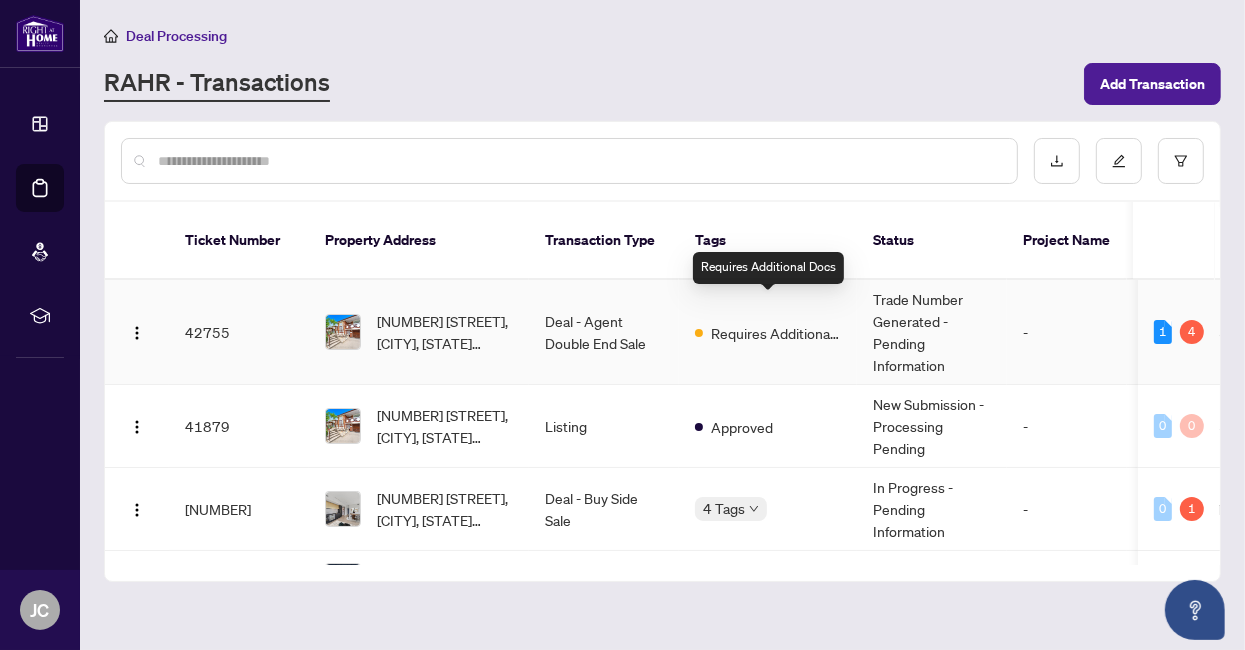 click on "Requires Additional Docs" at bounding box center (776, 333) 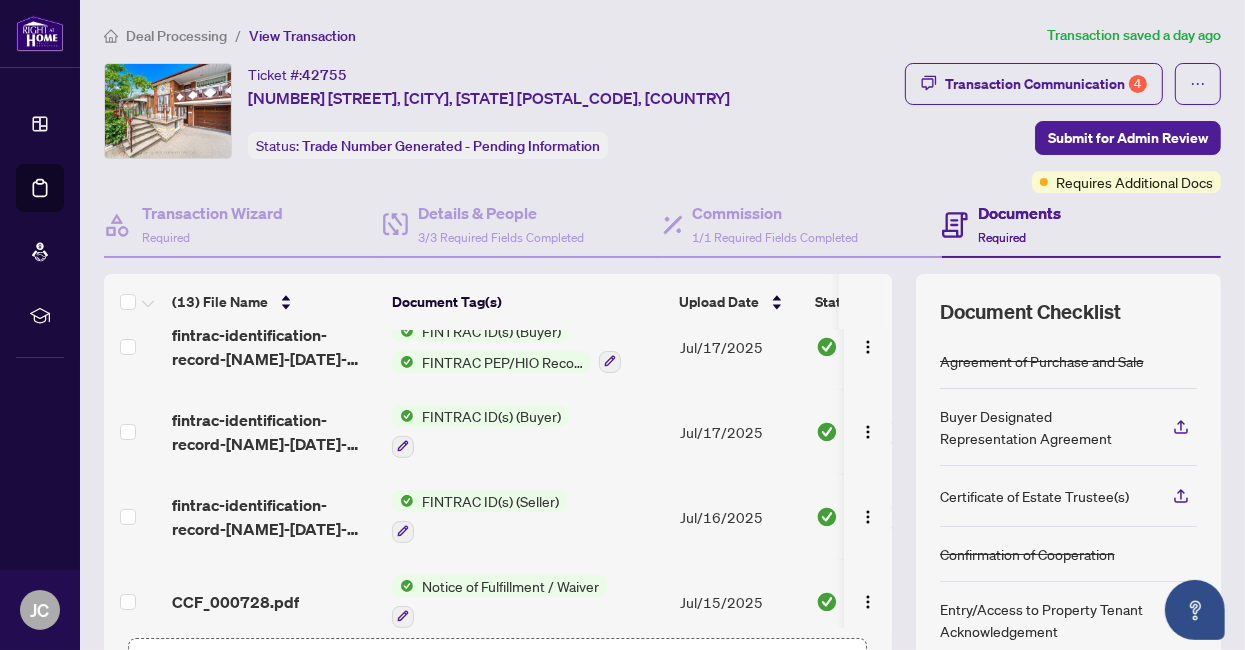 scroll, scrollTop: 0, scrollLeft: 0, axis: both 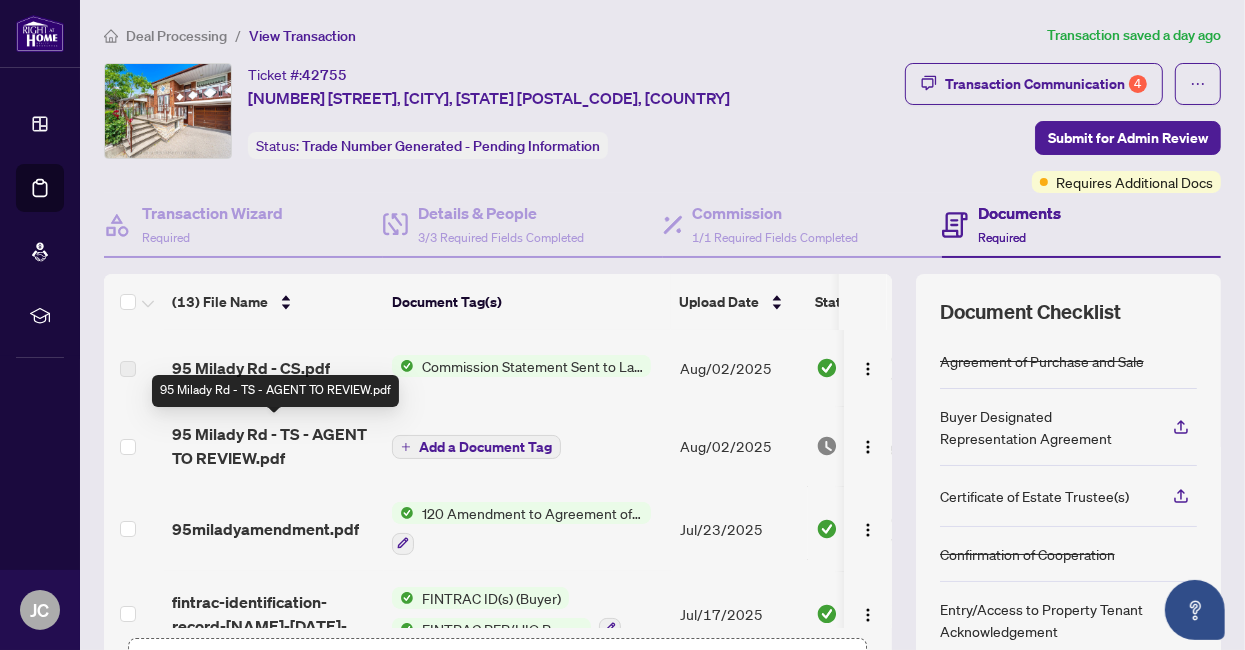 click on "95 Milady Rd - TS - AGENT TO REVIEW.pdf" at bounding box center [274, 446] 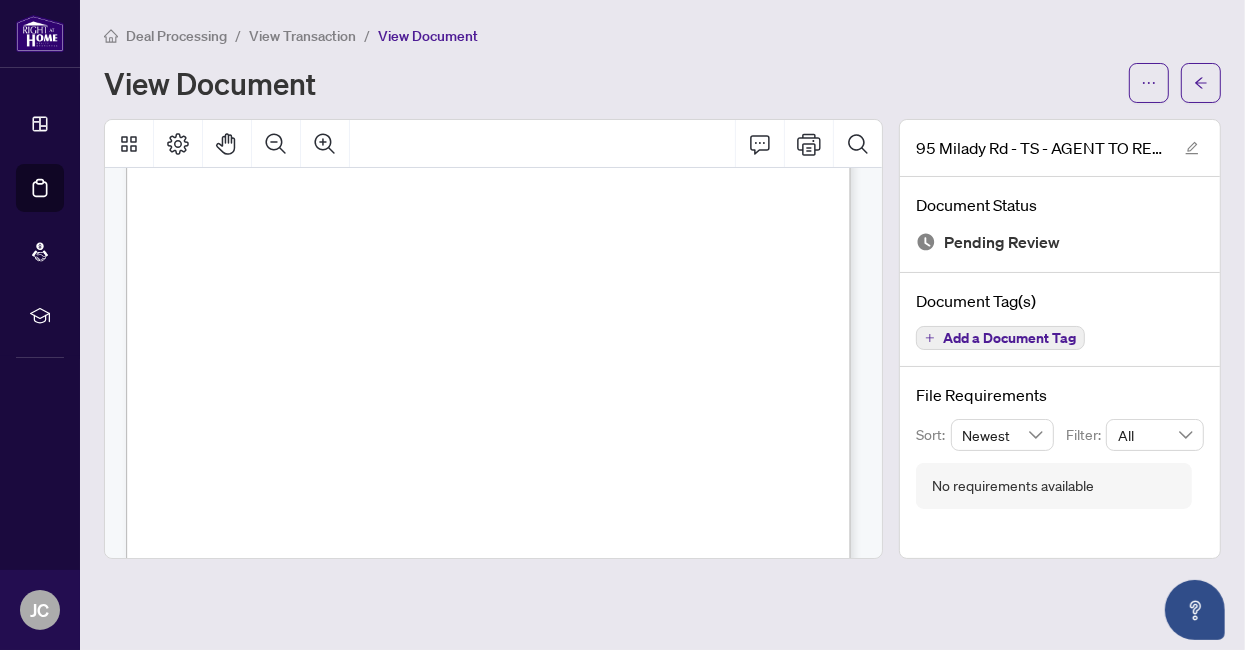 scroll, scrollTop: 0, scrollLeft: 0, axis: both 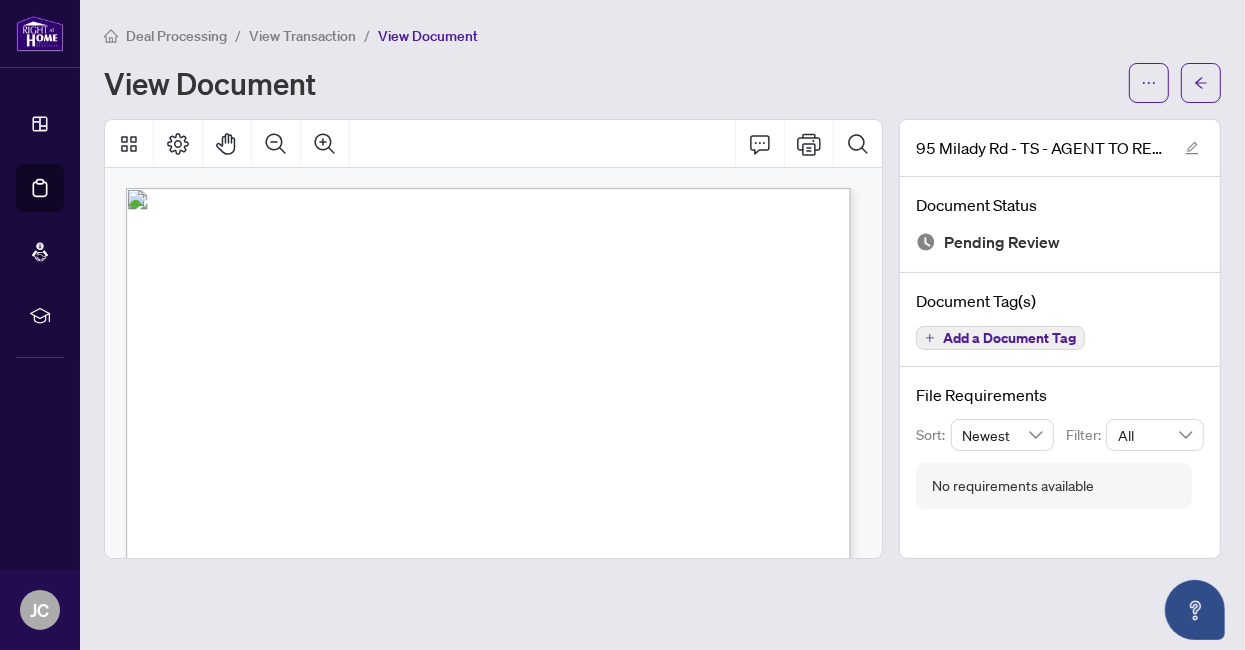 click at bounding box center (555, 743) 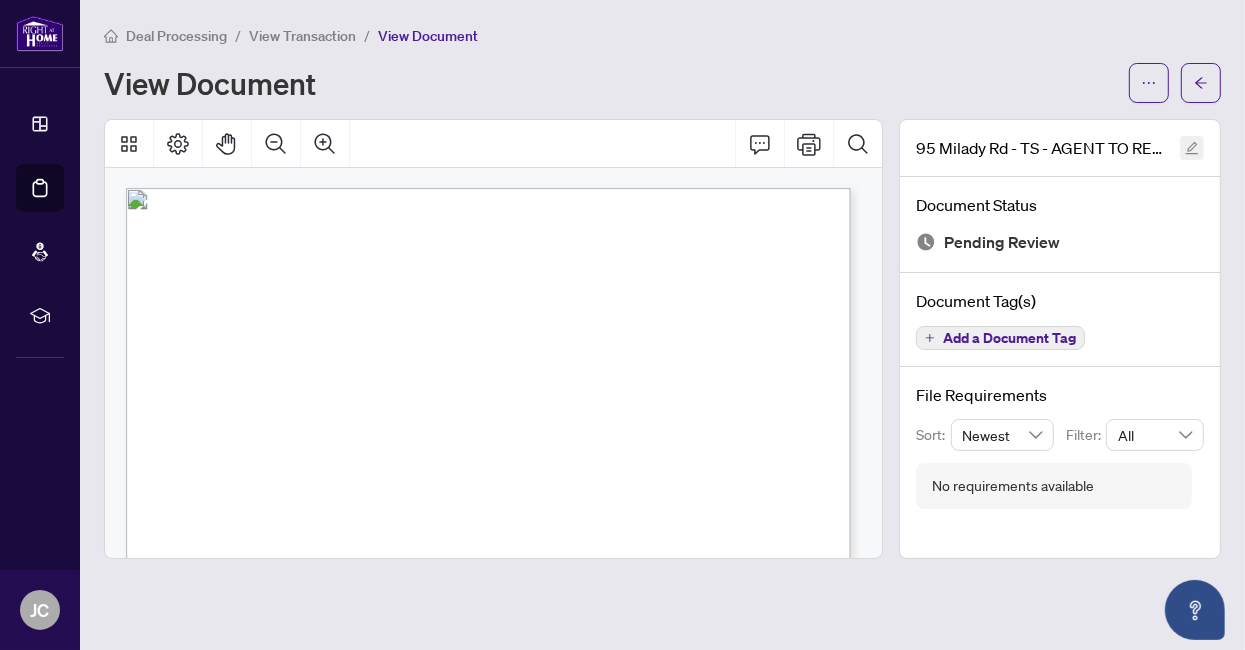 click 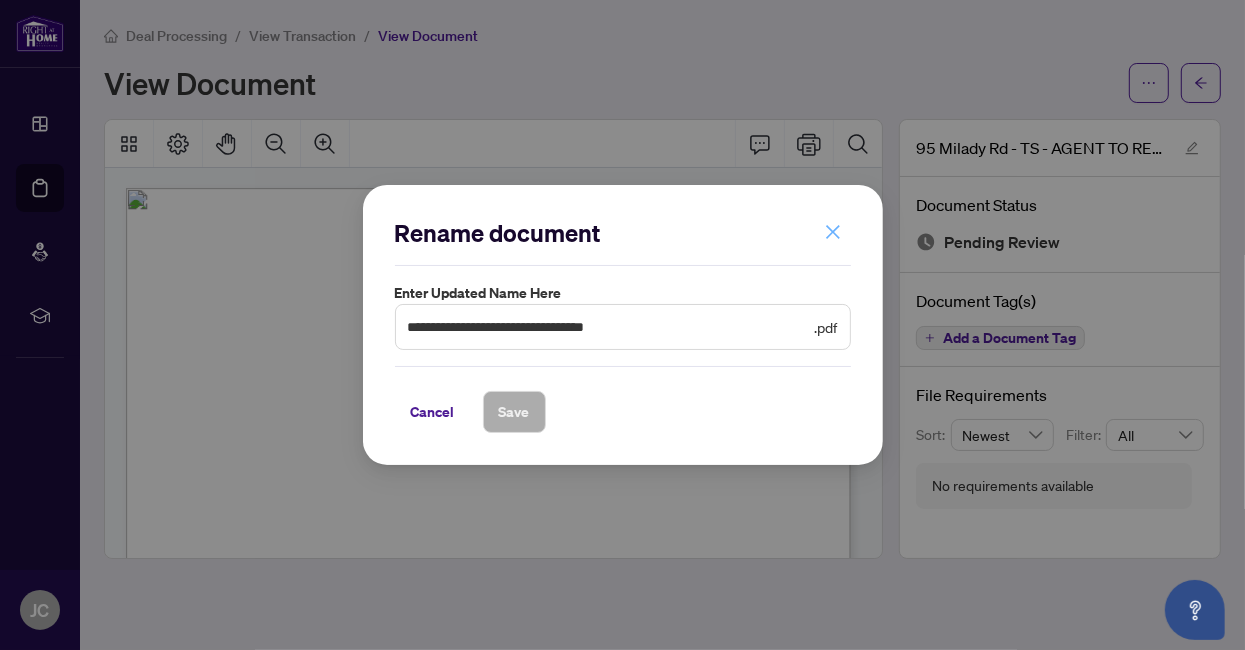 click 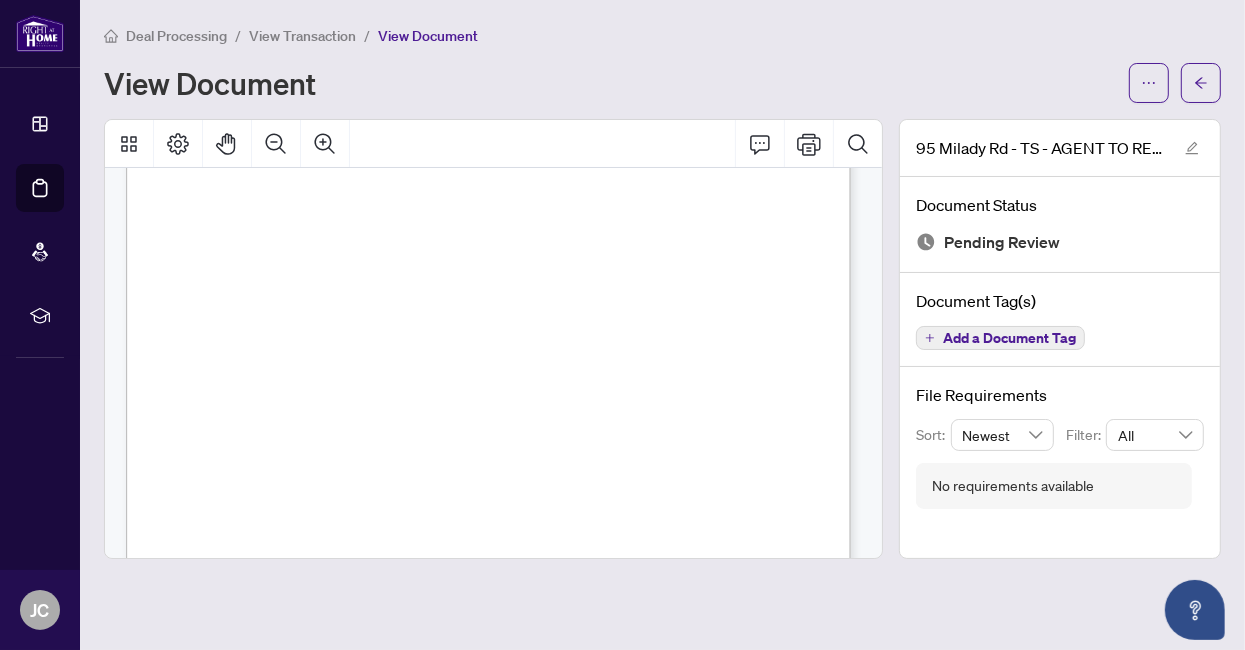 scroll, scrollTop: 0, scrollLeft: 0, axis: both 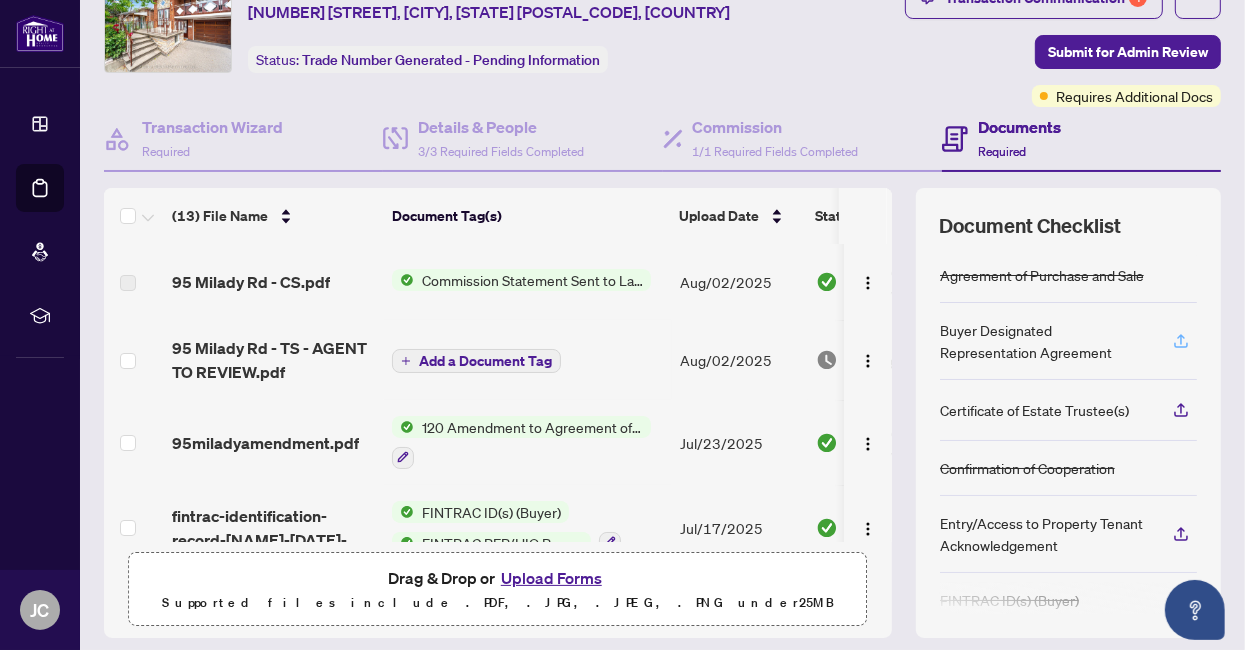 click at bounding box center [1181, 341] 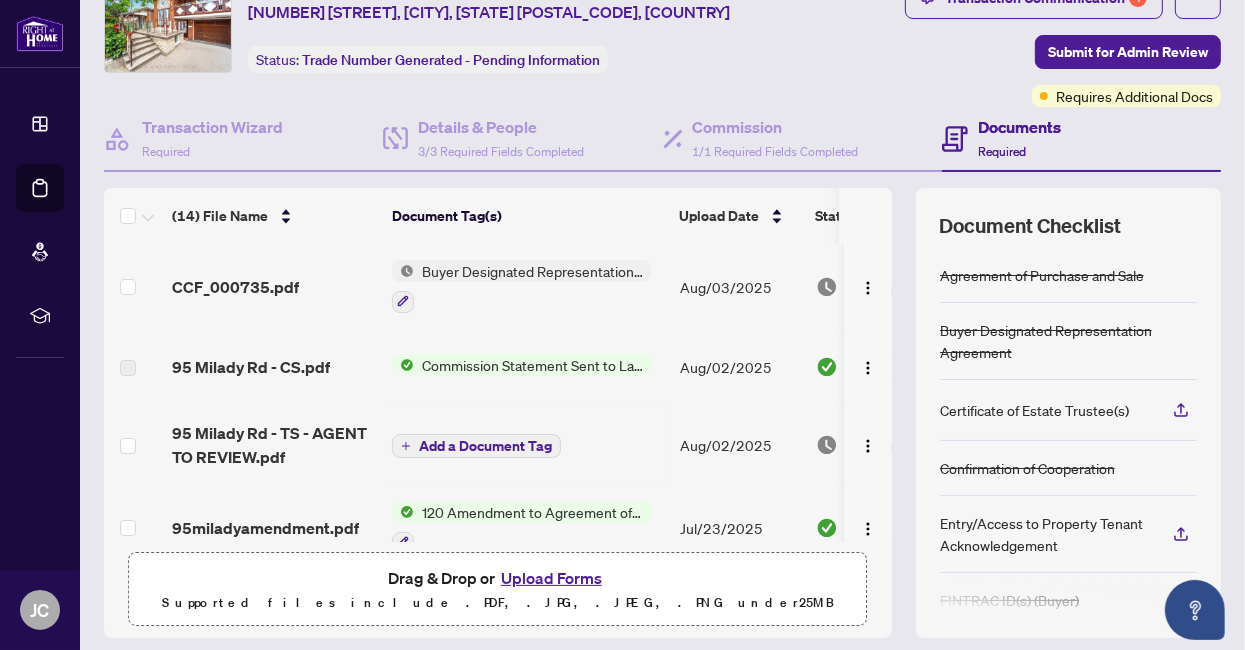 click on "Buyer Designated Representation Agreement" at bounding box center (532, 271) 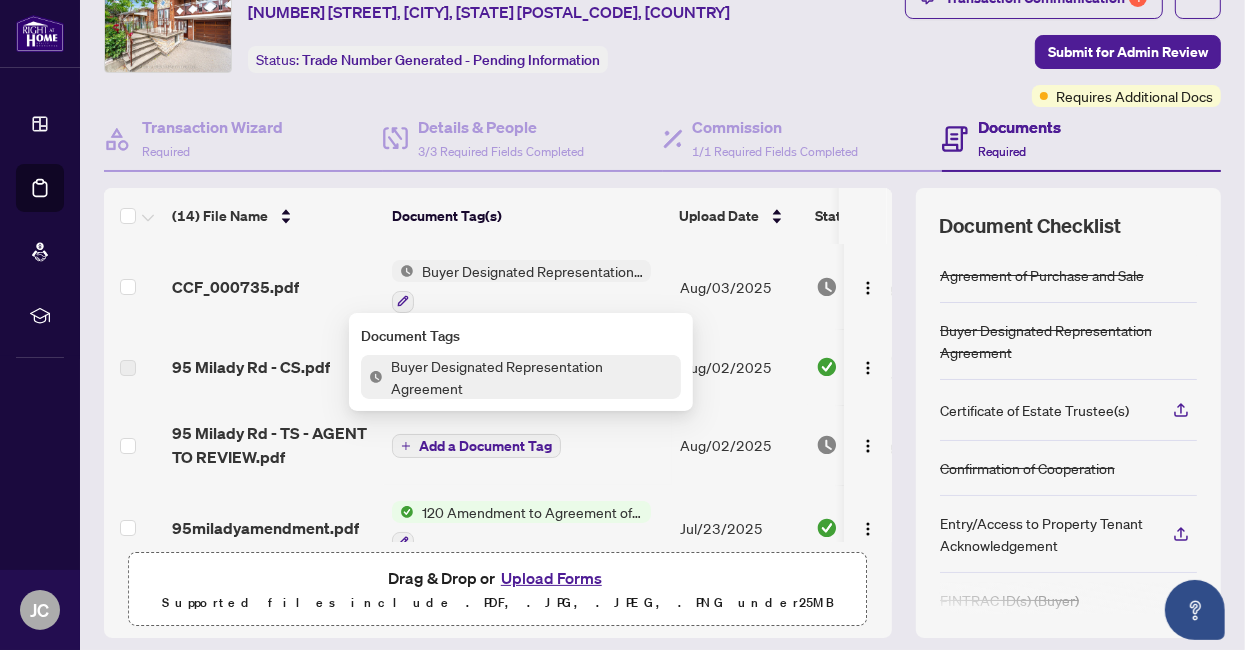 click on "Buyer Designated Representation Agreement" at bounding box center [532, 377] 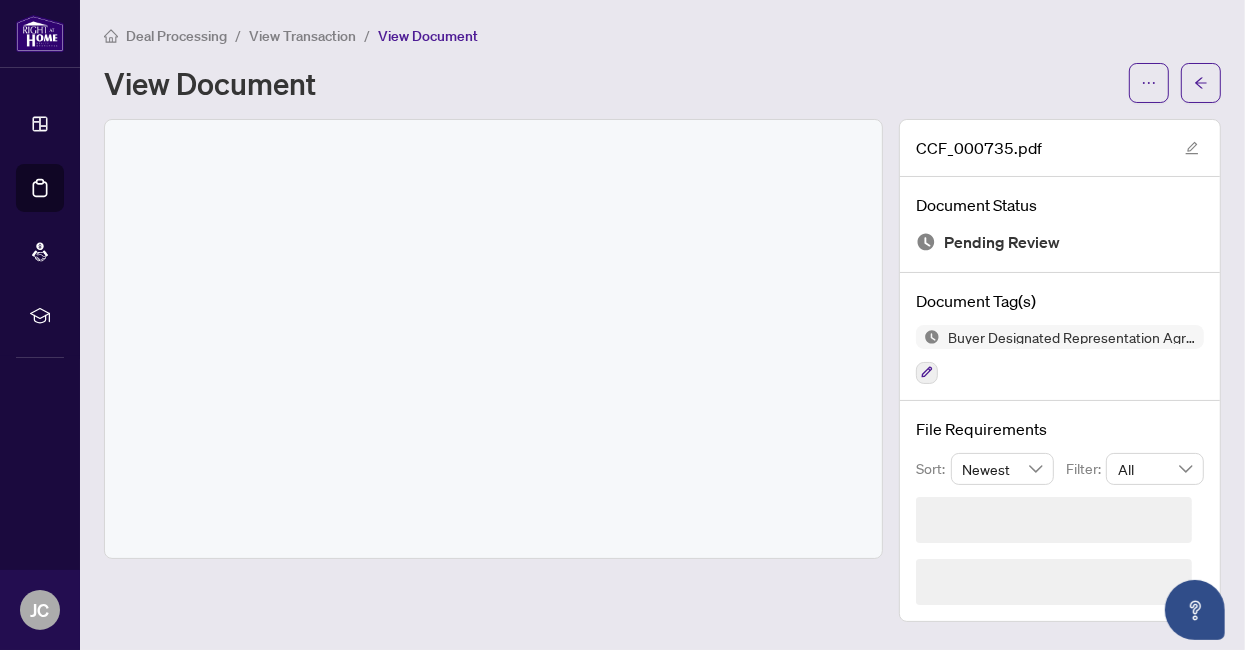 scroll, scrollTop: 0, scrollLeft: 0, axis: both 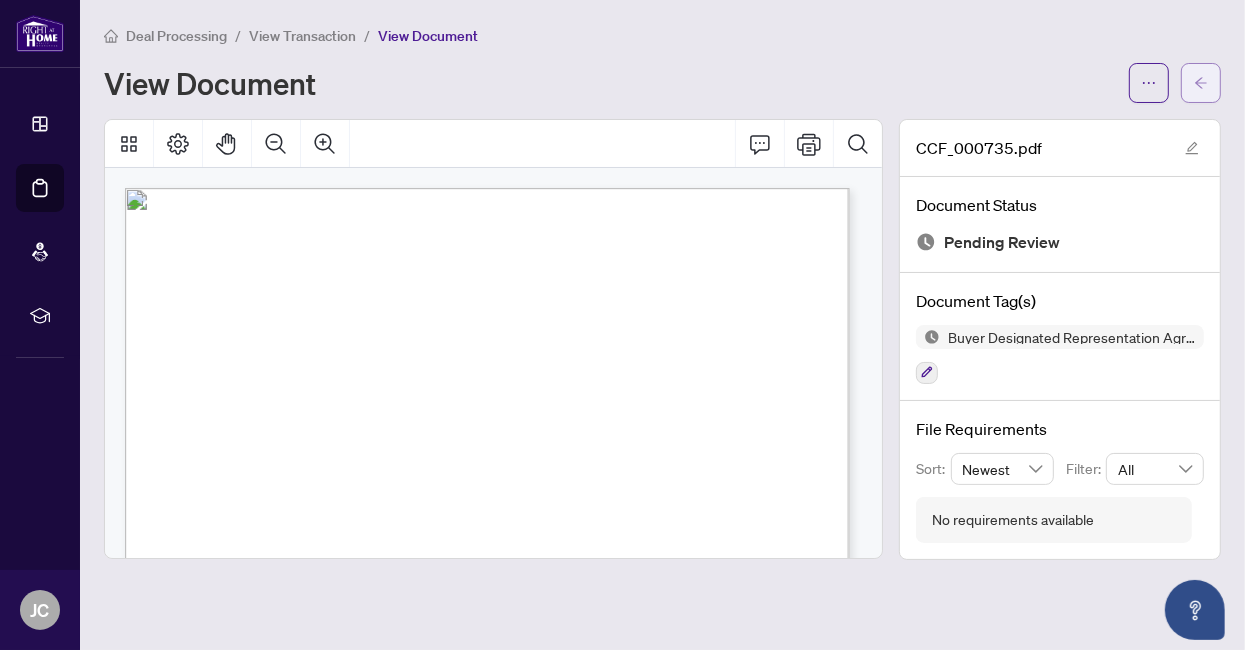 click at bounding box center (1201, 83) 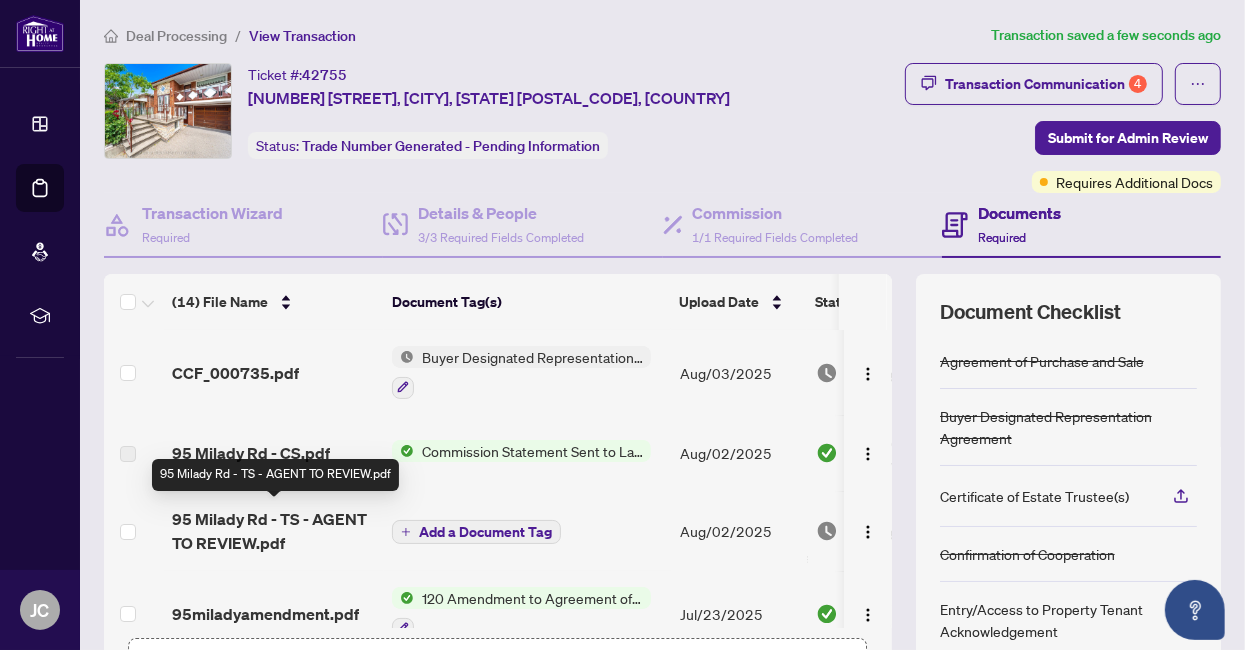 click on "95 Milady Rd - TS - AGENT TO REVIEW.pdf" at bounding box center [274, 531] 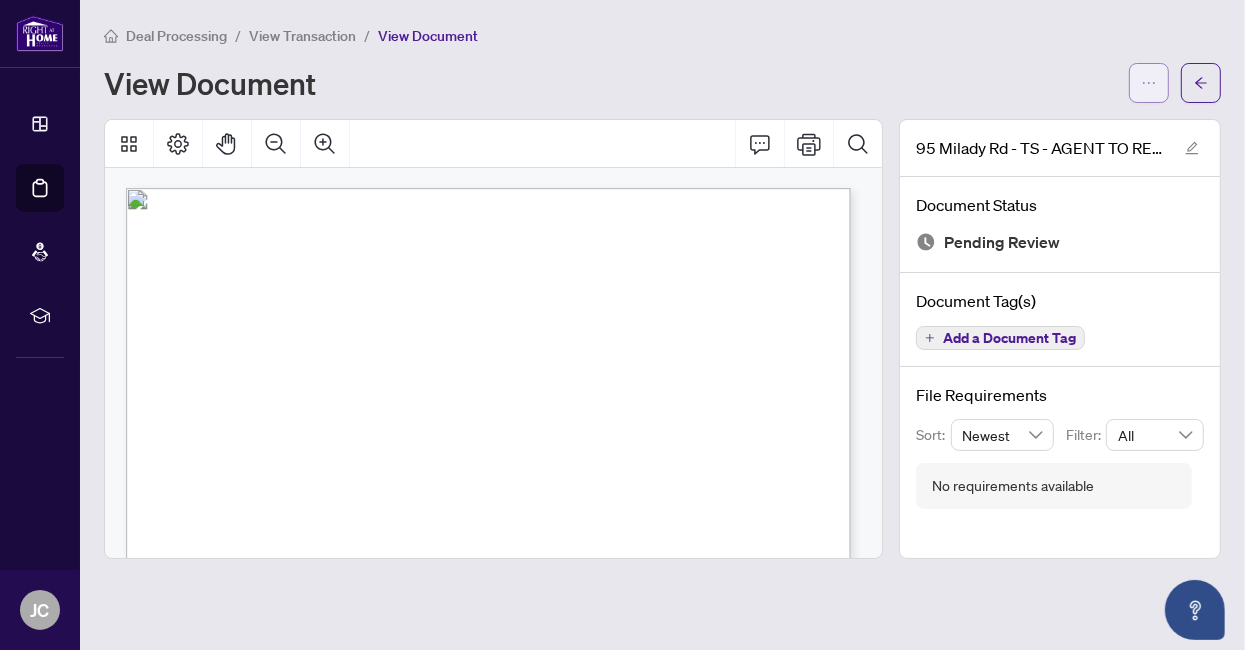 click at bounding box center [1149, 83] 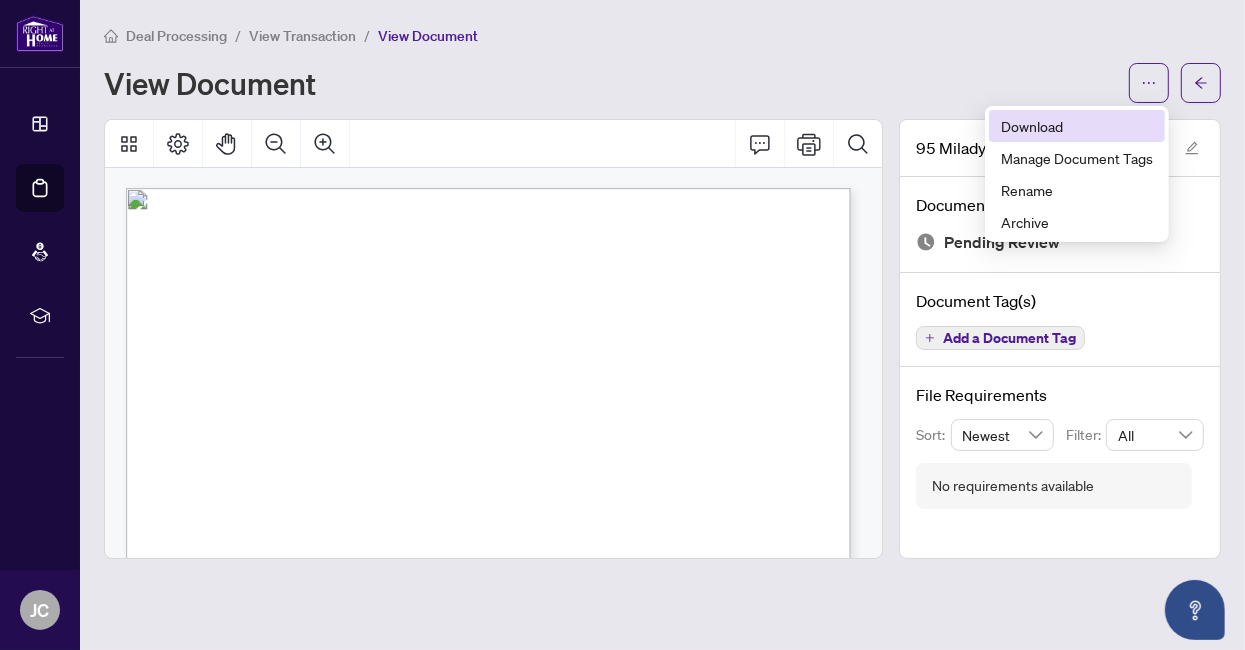 click on "Download" at bounding box center [1077, 126] 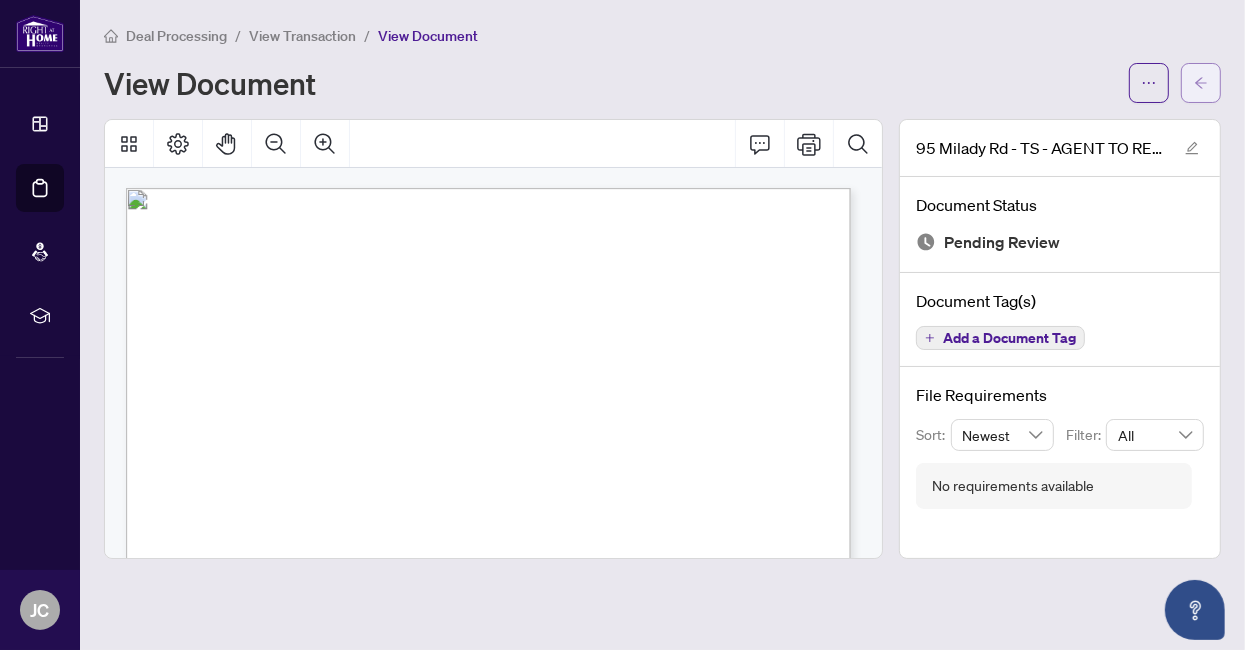 click at bounding box center (1201, 83) 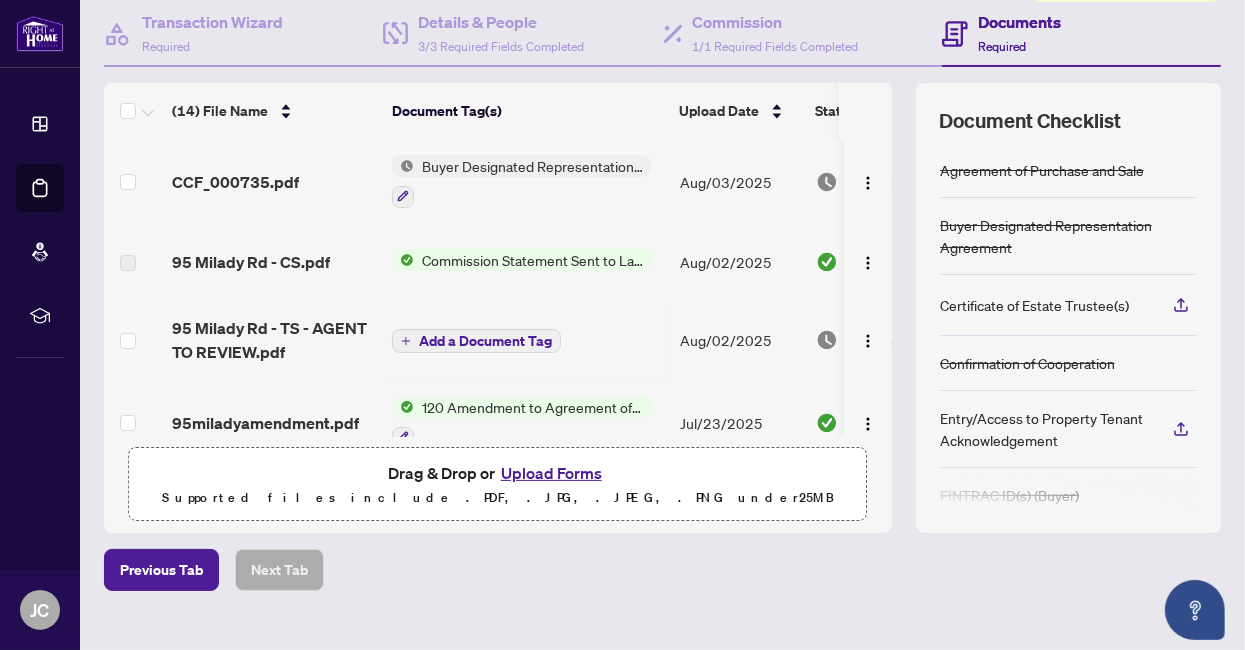 scroll, scrollTop: 222, scrollLeft: 0, axis: vertical 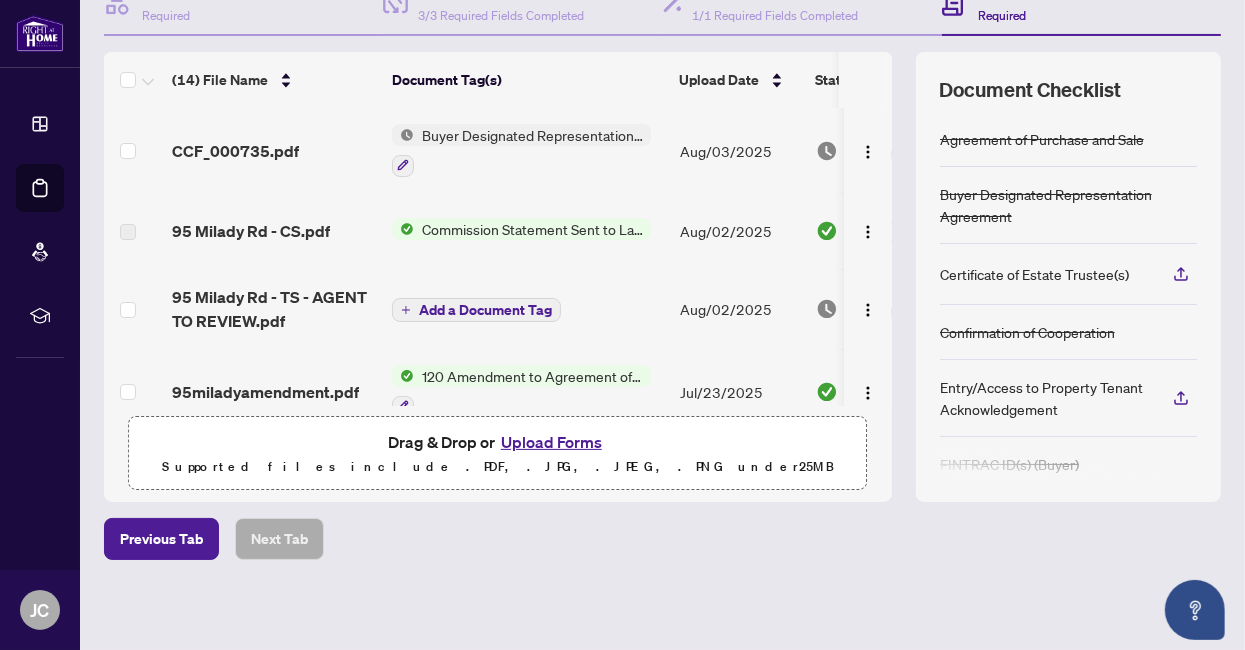 click on "Upload Forms" at bounding box center [551, 442] 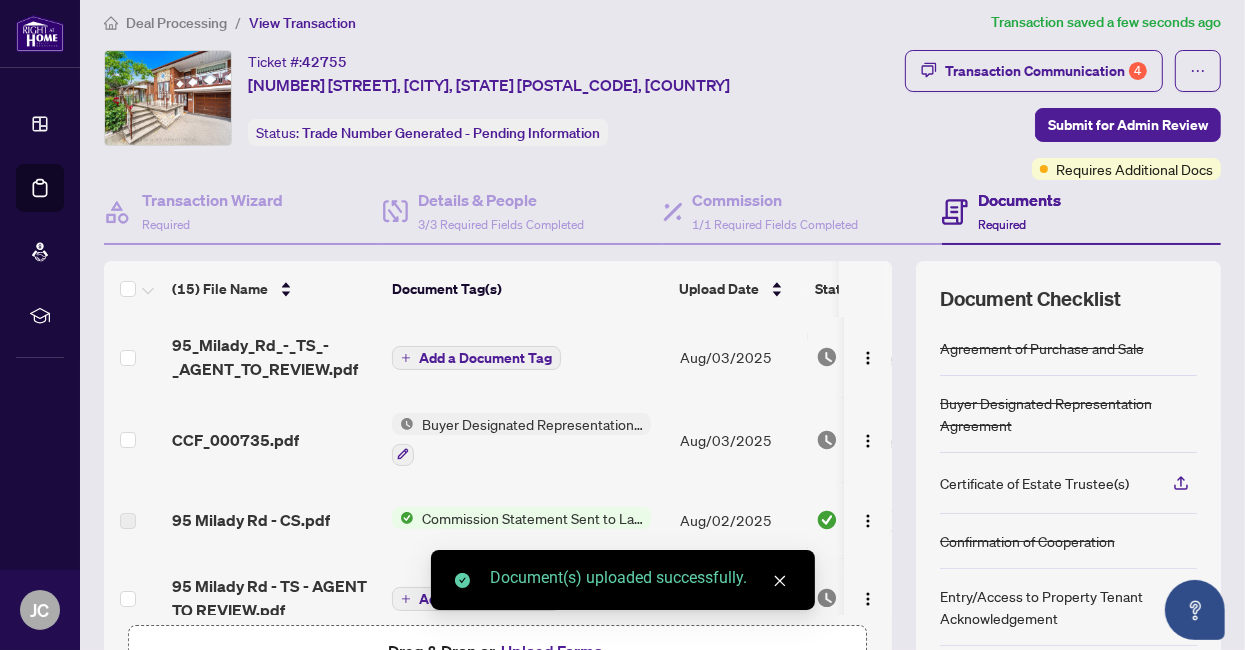 scroll, scrollTop: 0, scrollLeft: 0, axis: both 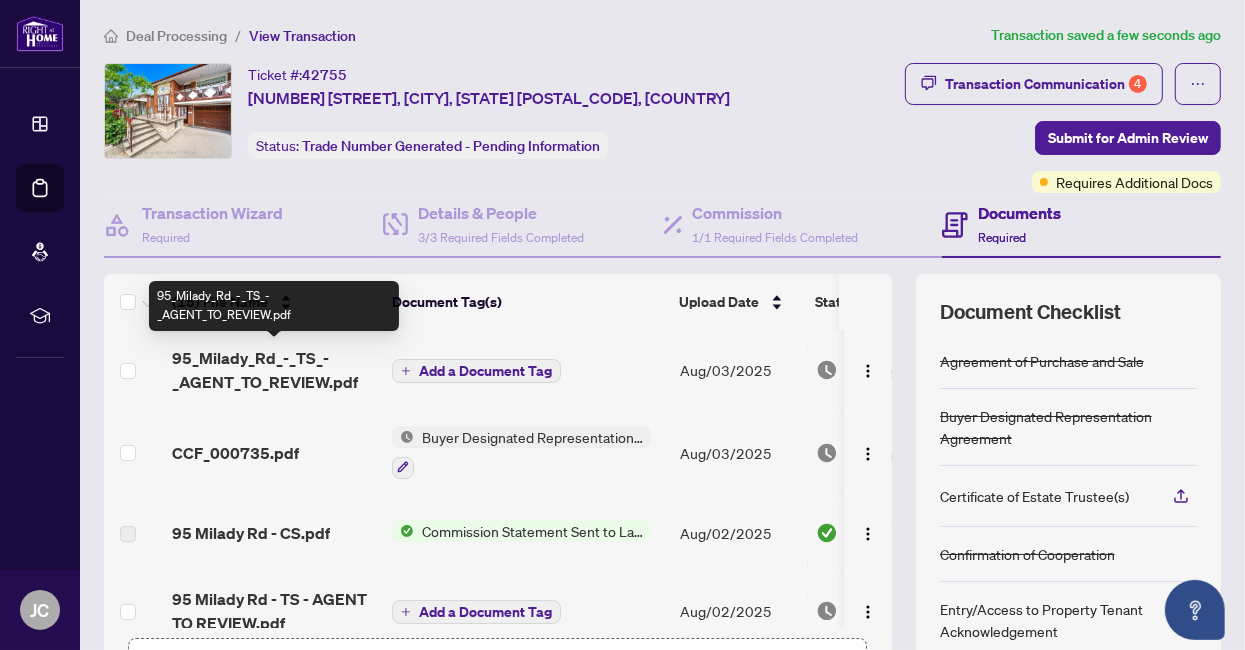 click on "95_Milady_Rd_-_TS_-_AGENT_TO_REVIEW.pdf" at bounding box center (274, 370) 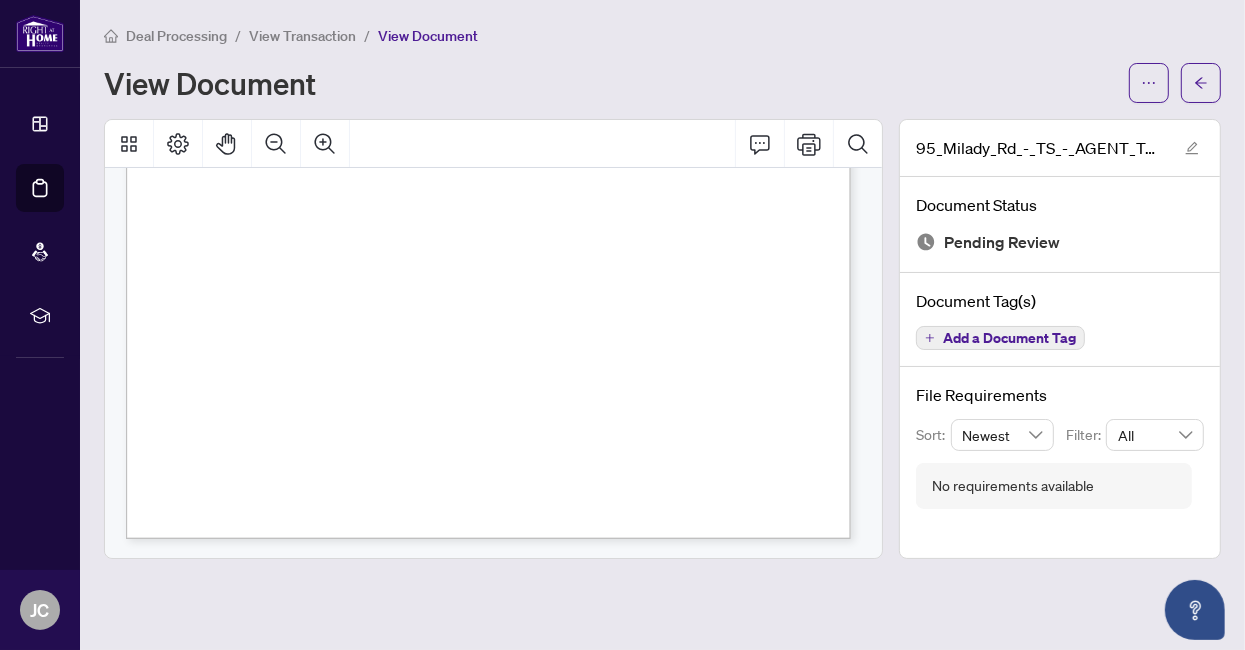 scroll, scrollTop: 166, scrollLeft: 0, axis: vertical 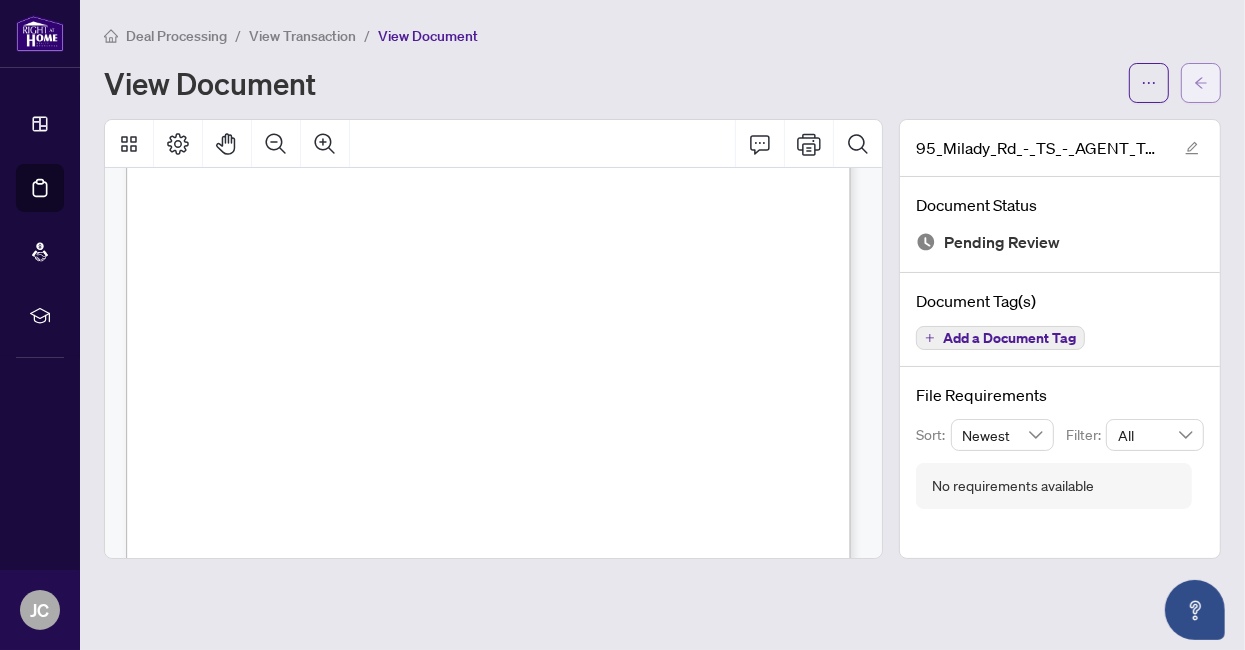 click at bounding box center [1201, 83] 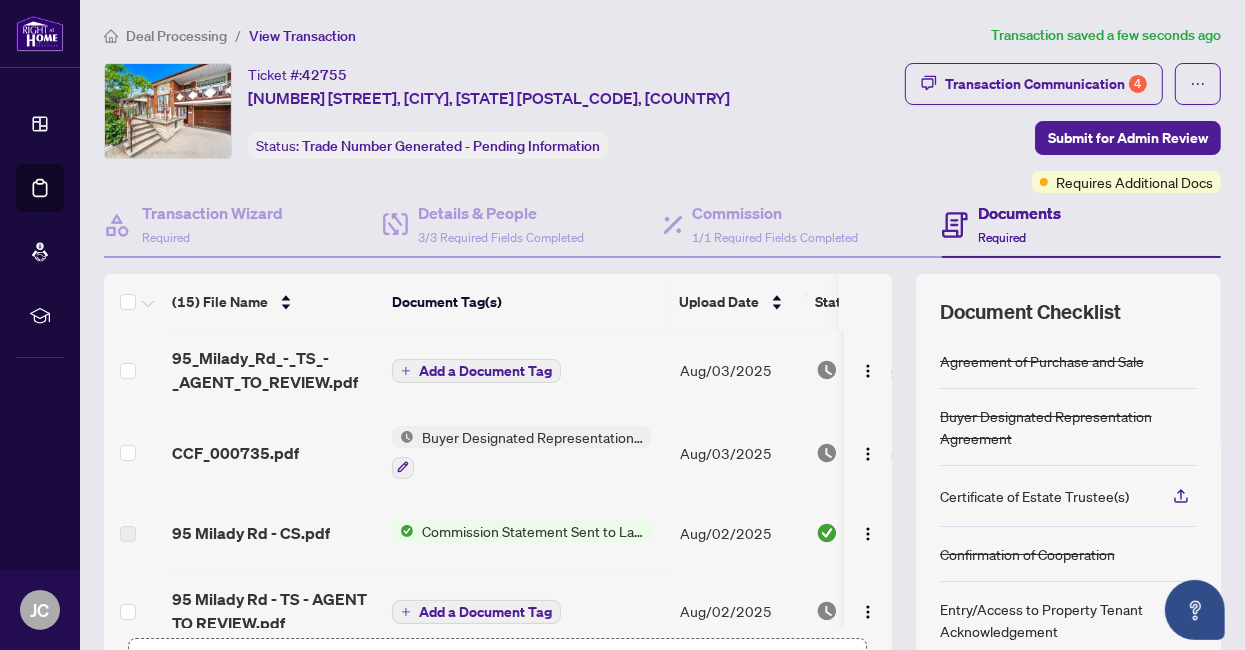click on "Add a Document Tag" at bounding box center (485, 371) 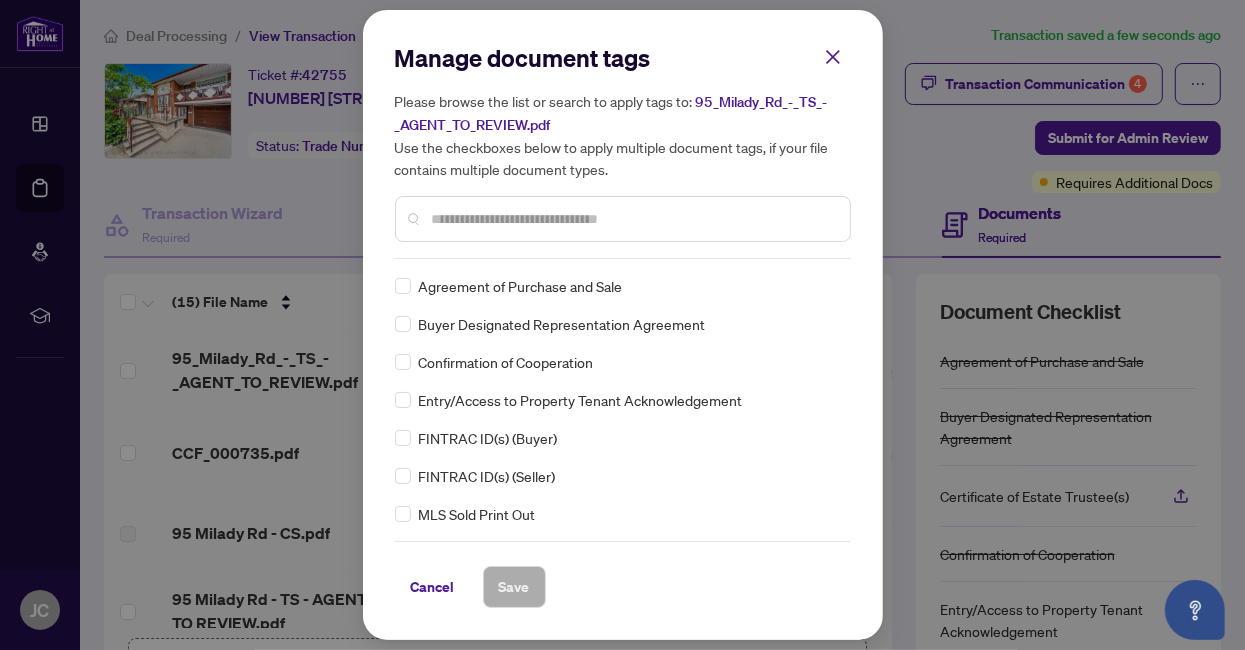 click at bounding box center [633, 219] 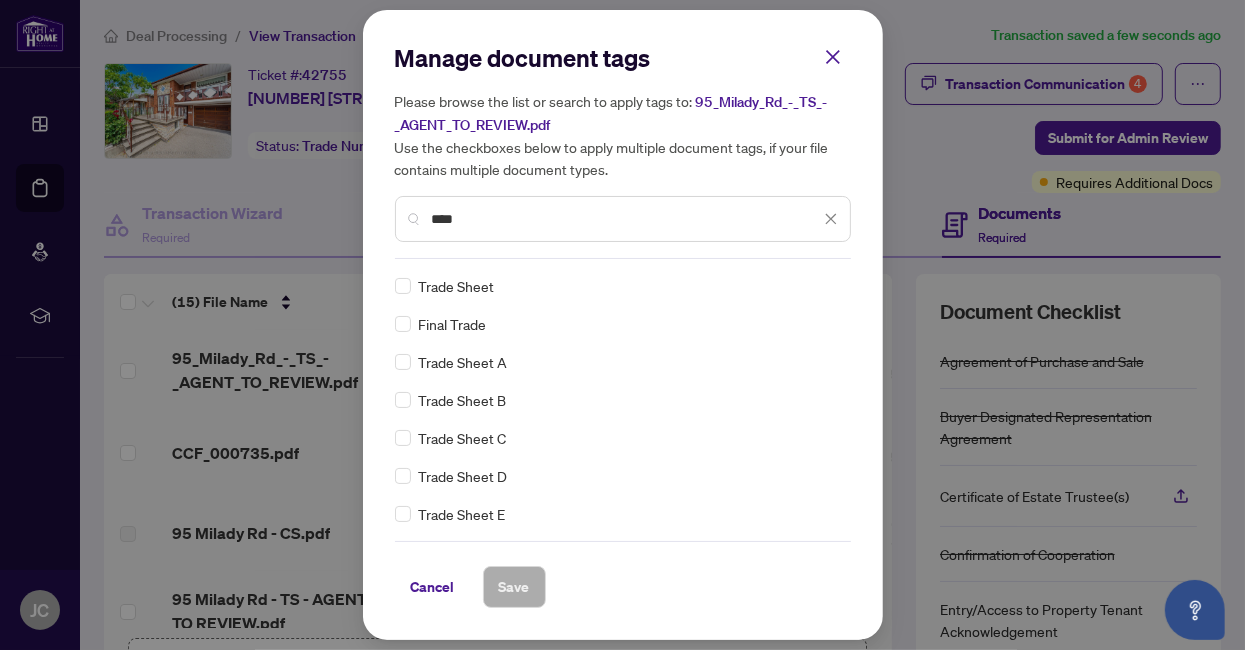 type on "****" 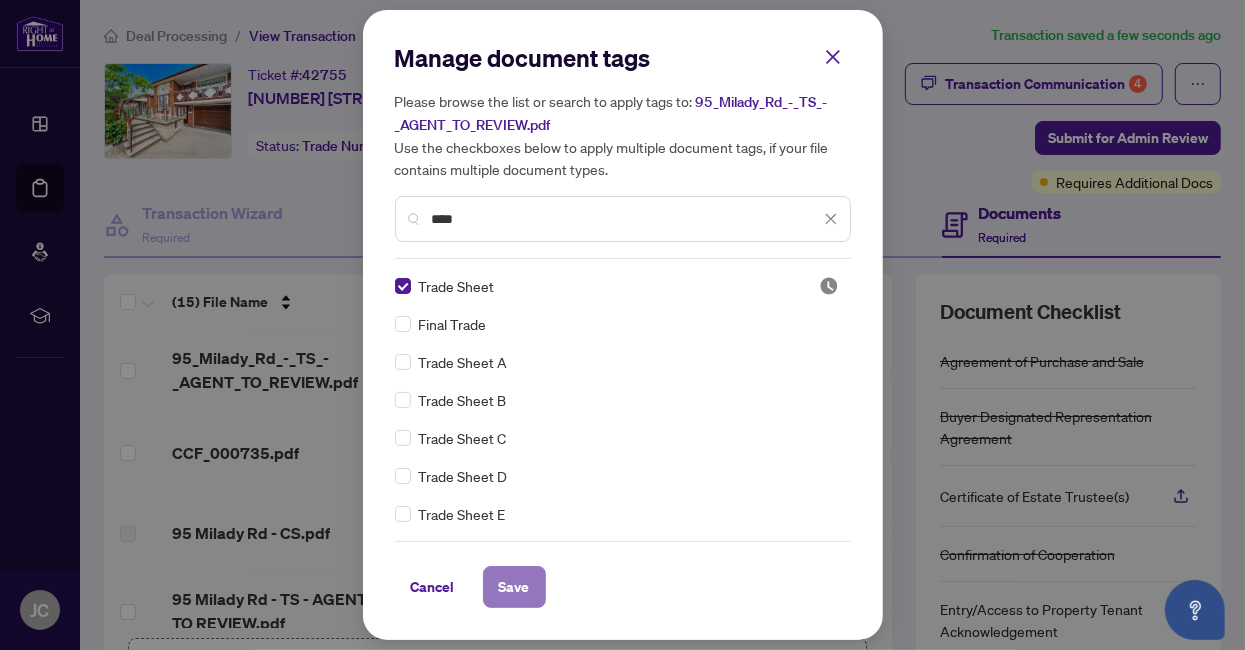 click on "Save" at bounding box center (514, 587) 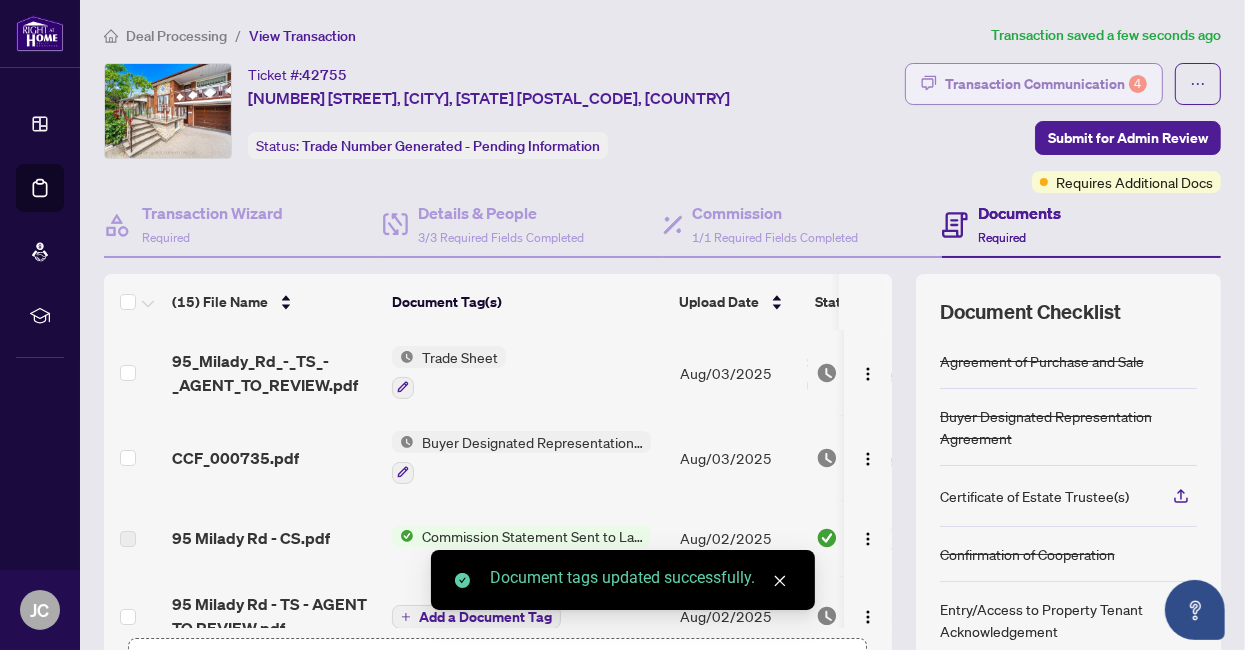 click on "Transaction Communication 4" at bounding box center [1046, 84] 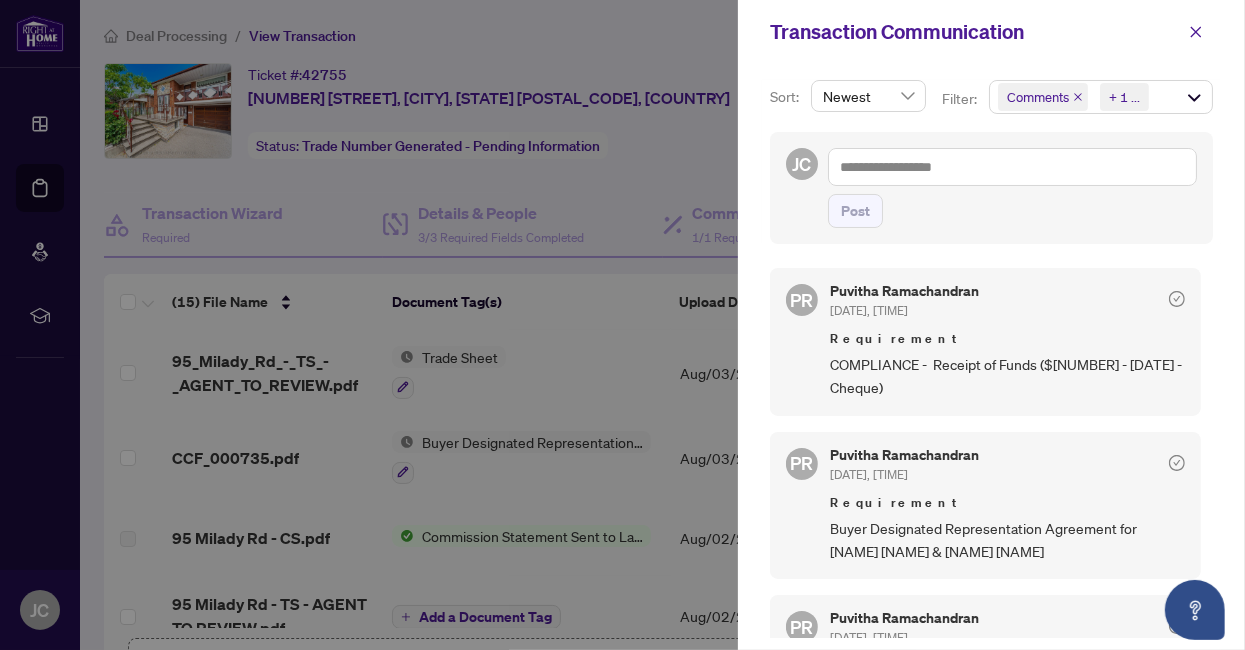 scroll, scrollTop: 3, scrollLeft: 0, axis: vertical 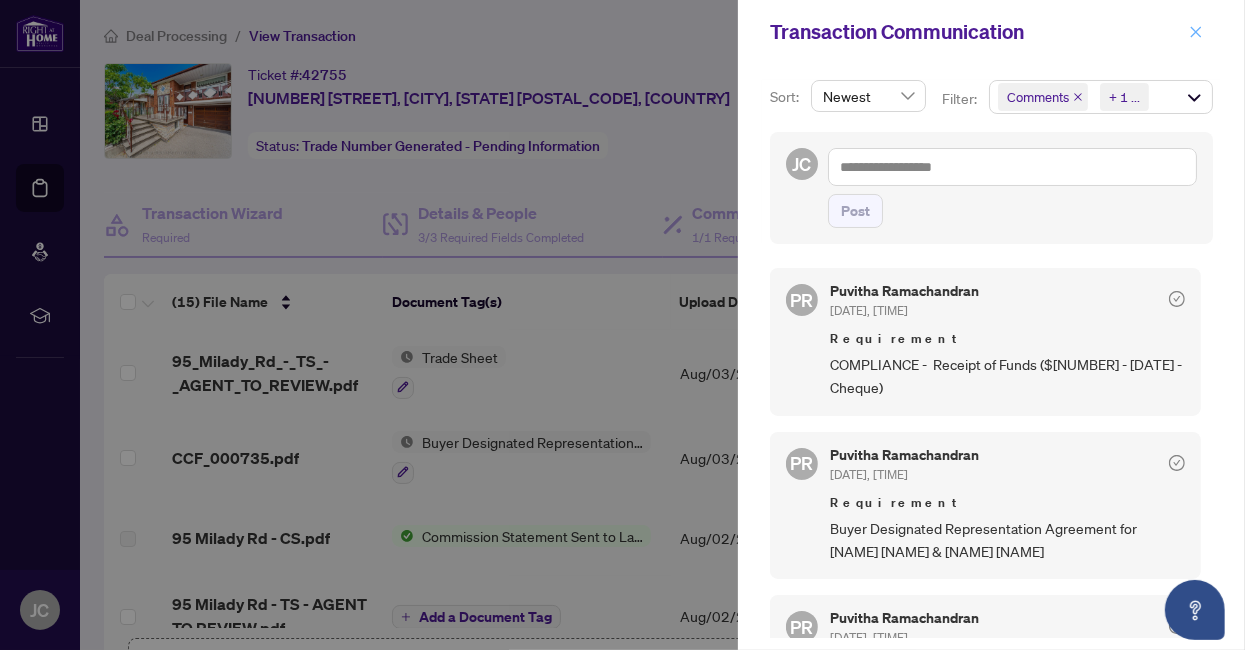 click 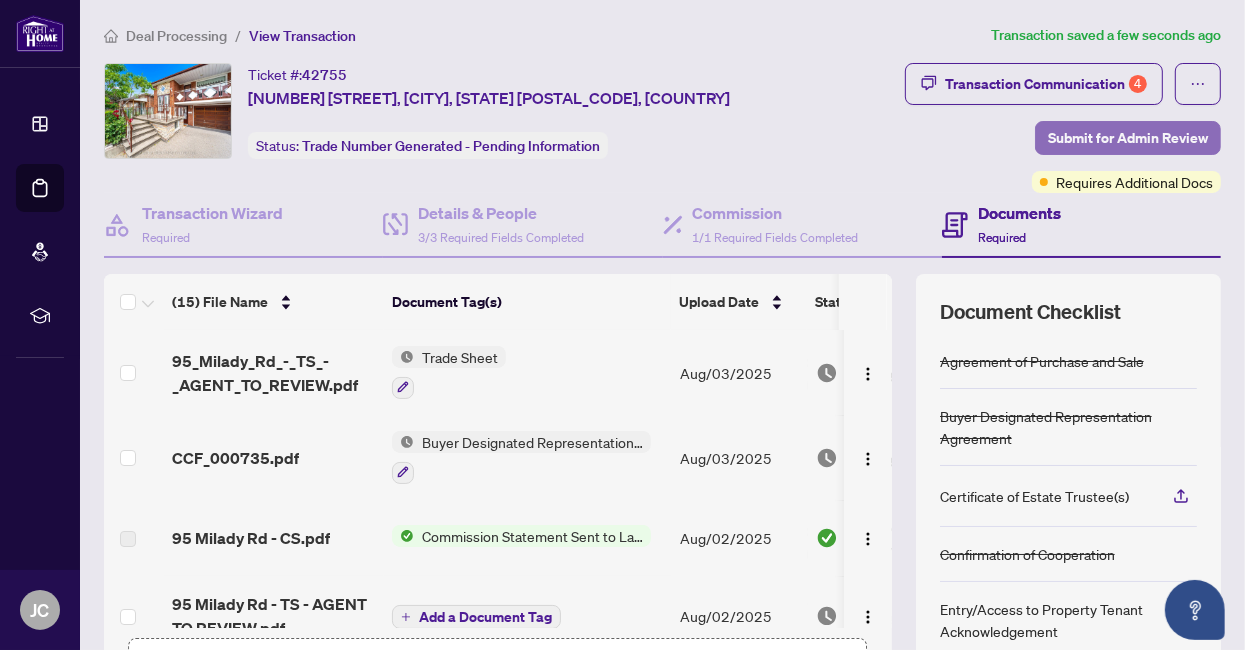 click on "Submit for Admin Review" at bounding box center [1128, 138] 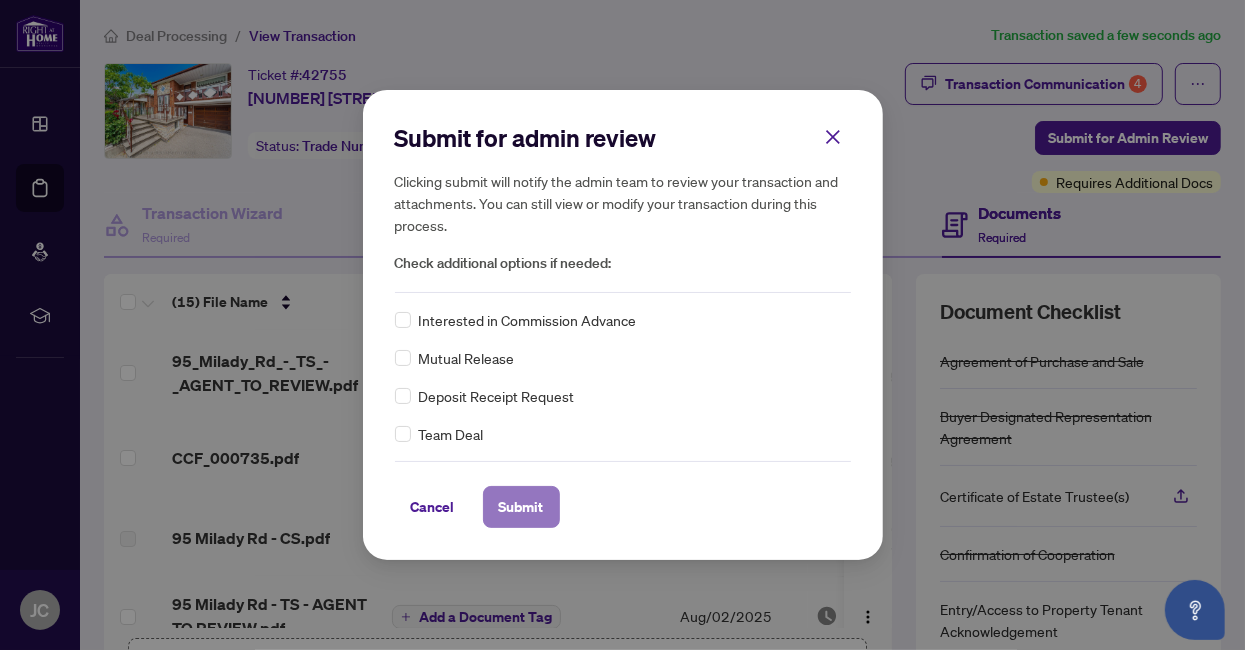 click on "Submit" at bounding box center (521, 507) 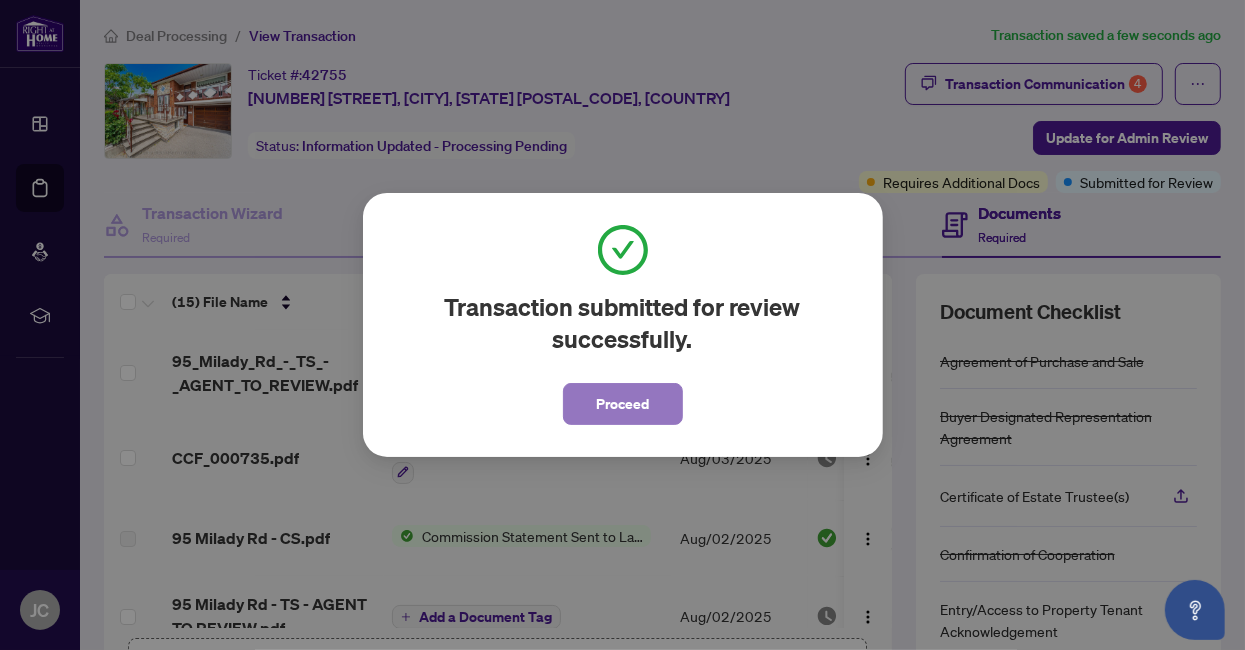 click on "Proceed" at bounding box center (622, 404) 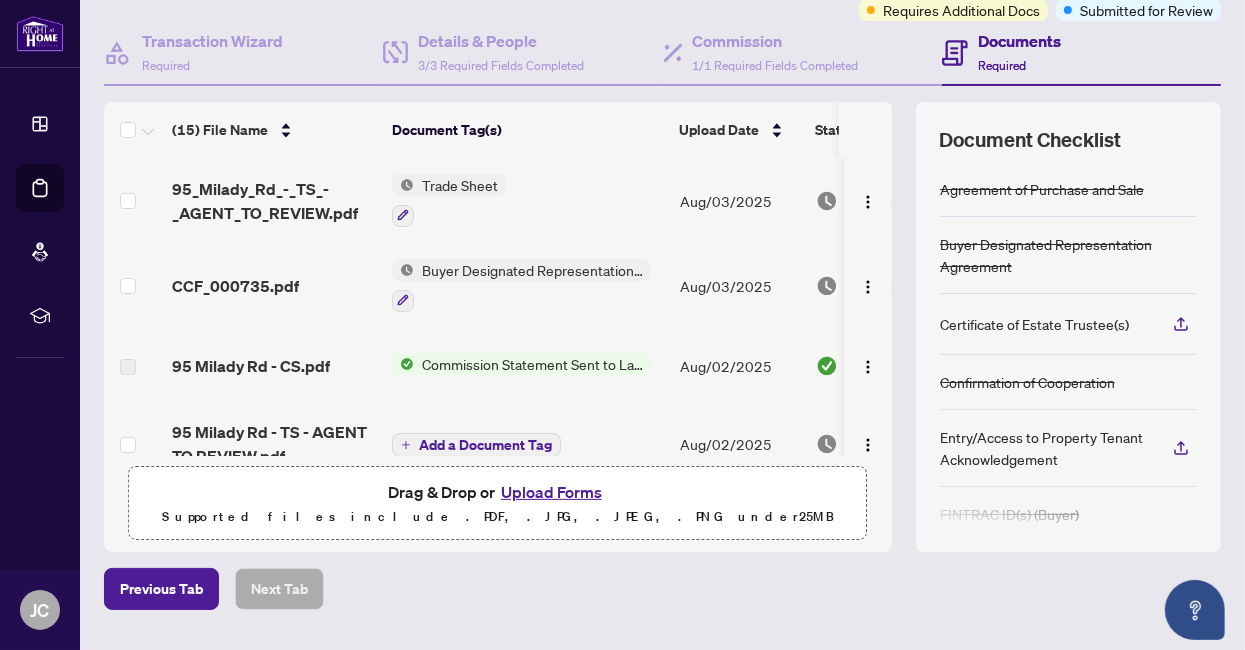 scroll, scrollTop: 173, scrollLeft: 0, axis: vertical 